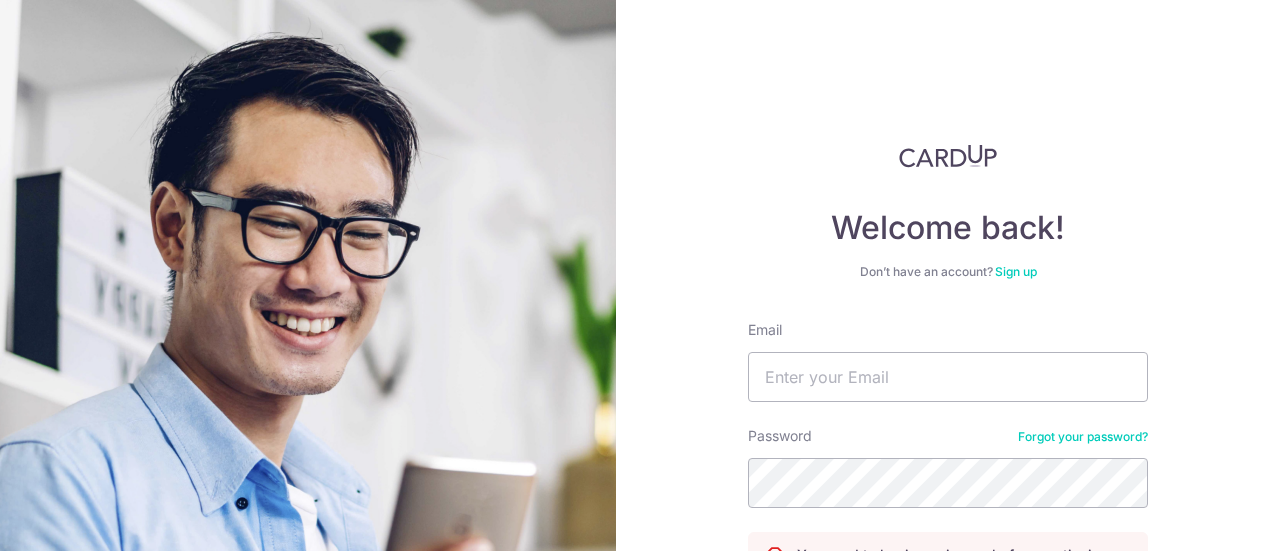 scroll, scrollTop: 0, scrollLeft: 0, axis: both 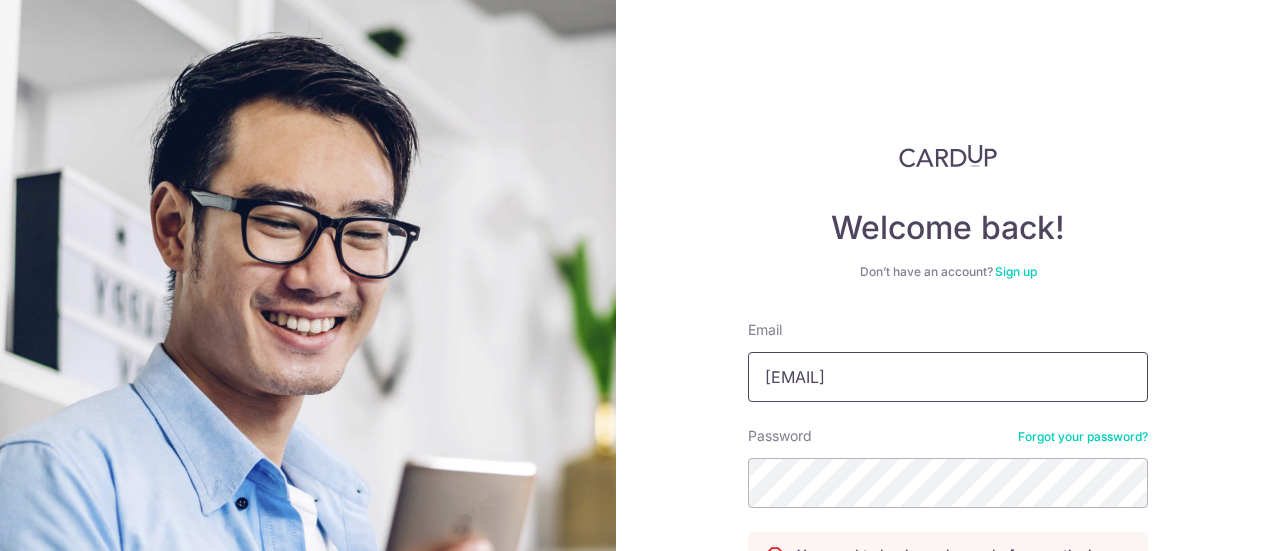 type on "[EMAIL]" 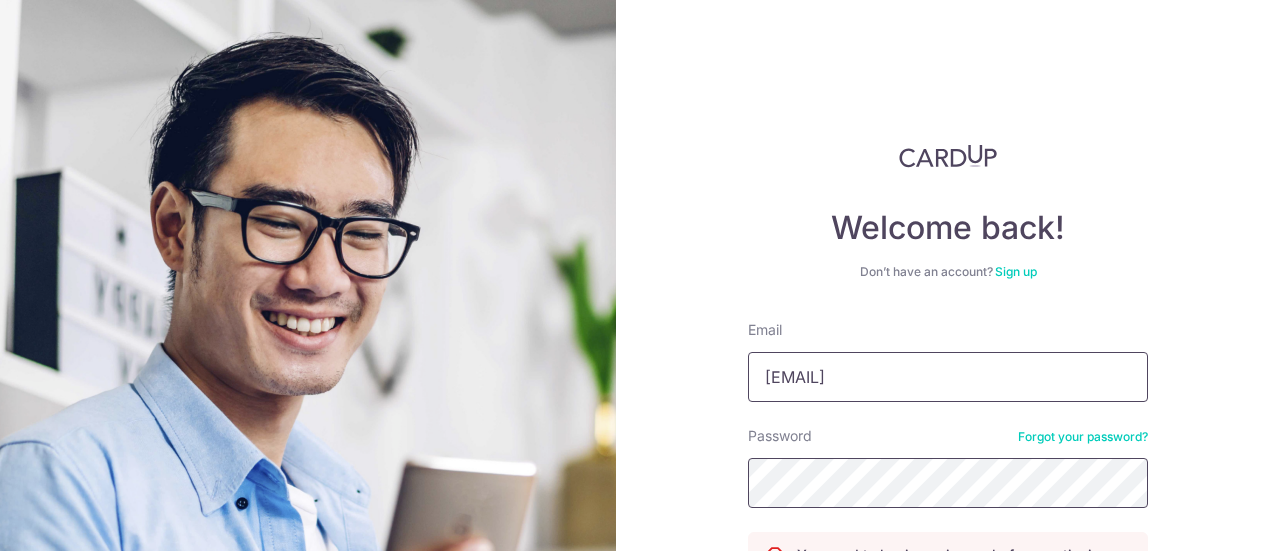 click on "Log in" at bounding box center [948, 619] 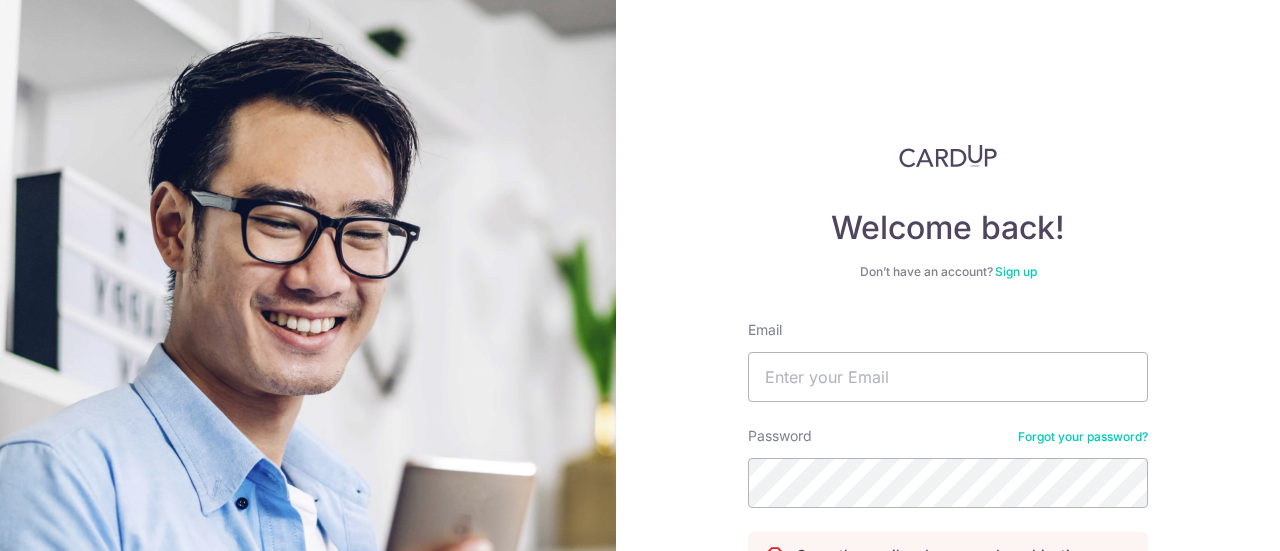 scroll, scrollTop: 0, scrollLeft: 0, axis: both 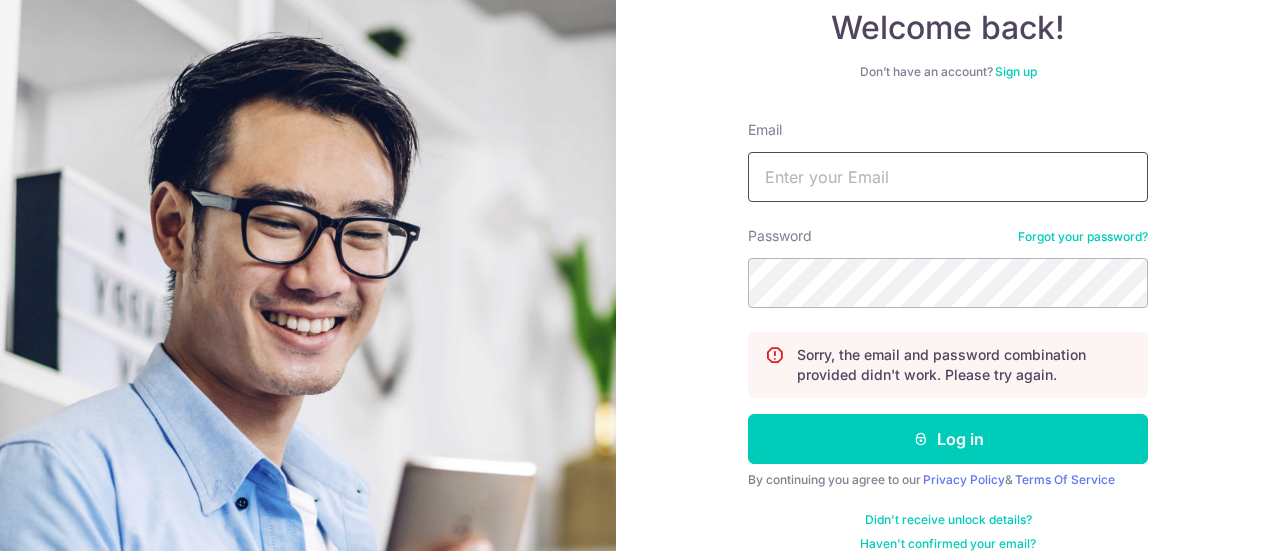 click on "Email" at bounding box center (948, 177) 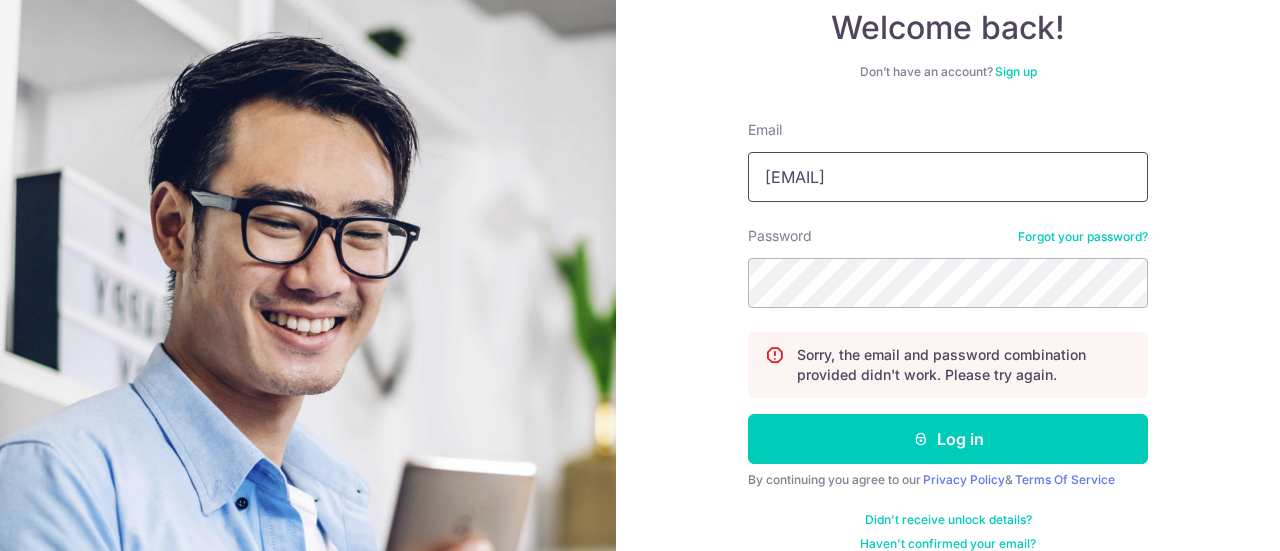 type on "mrgabriellee@icloud.com" 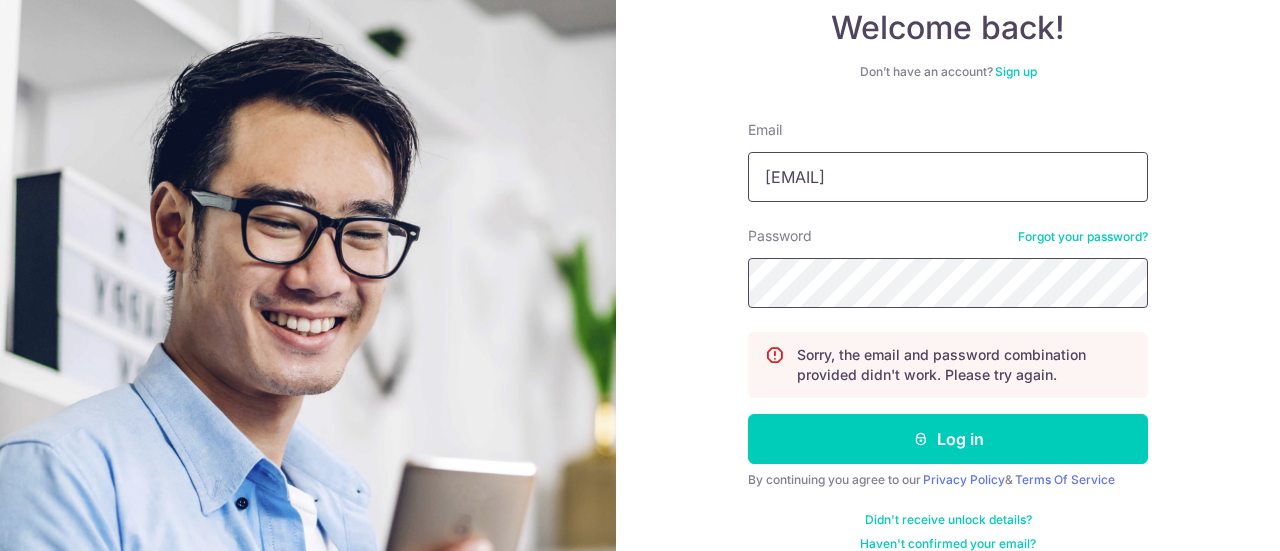 click on "Log in" at bounding box center [948, 439] 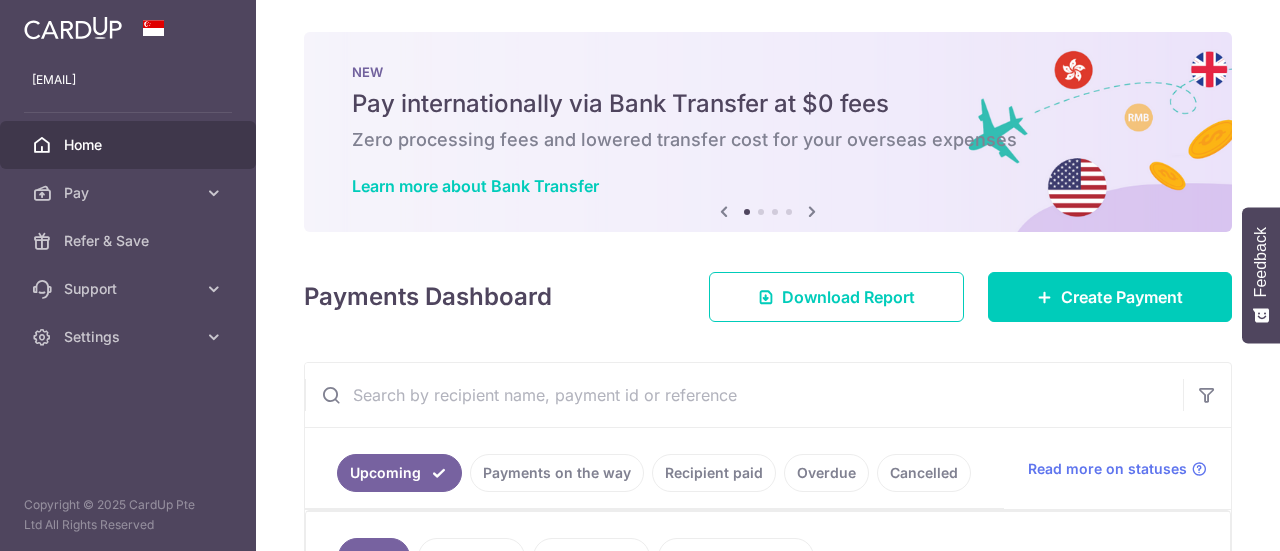 scroll, scrollTop: 0, scrollLeft: 0, axis: both 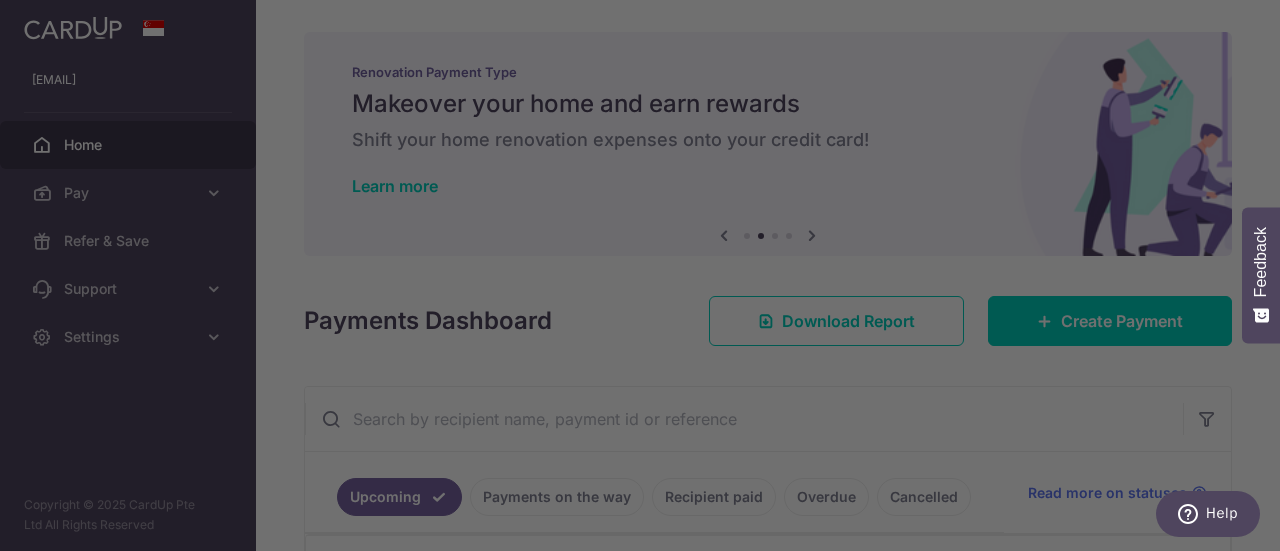 click at bounding box center (646, 278) 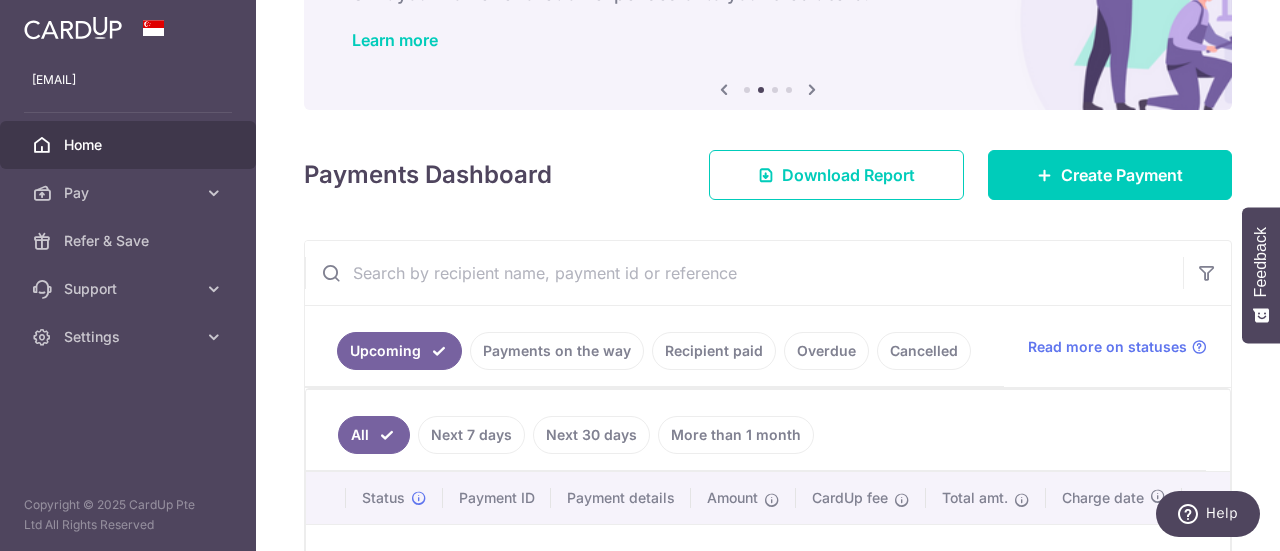 scroll, scrollTop: 300, scrollLeft: 0, axis: vertical 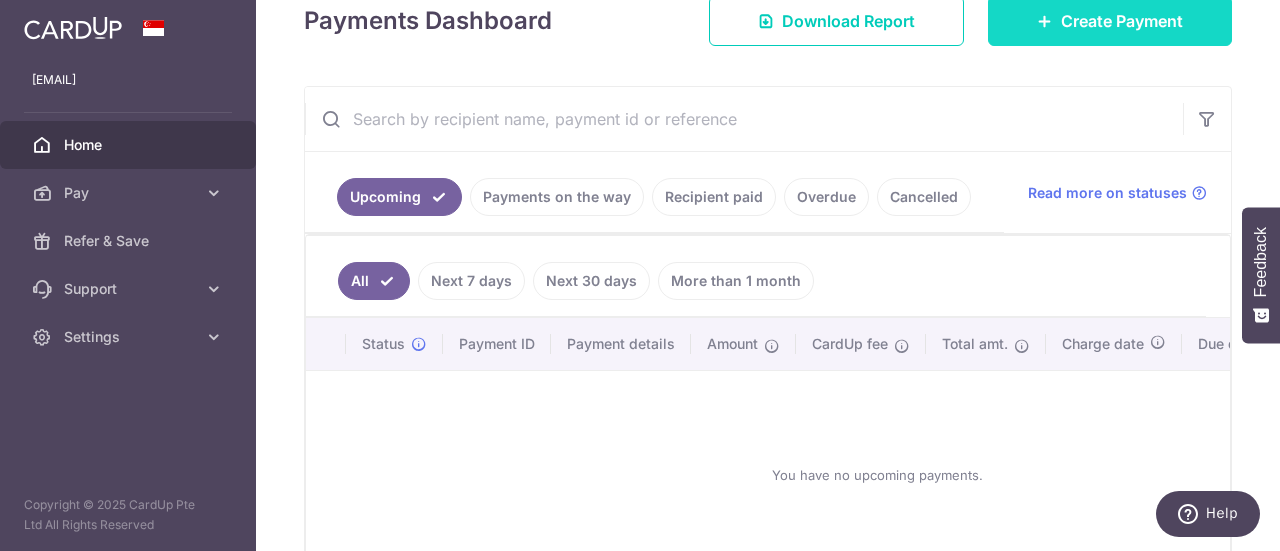 click on "Create Payment" at bounding box center (1110, 21) 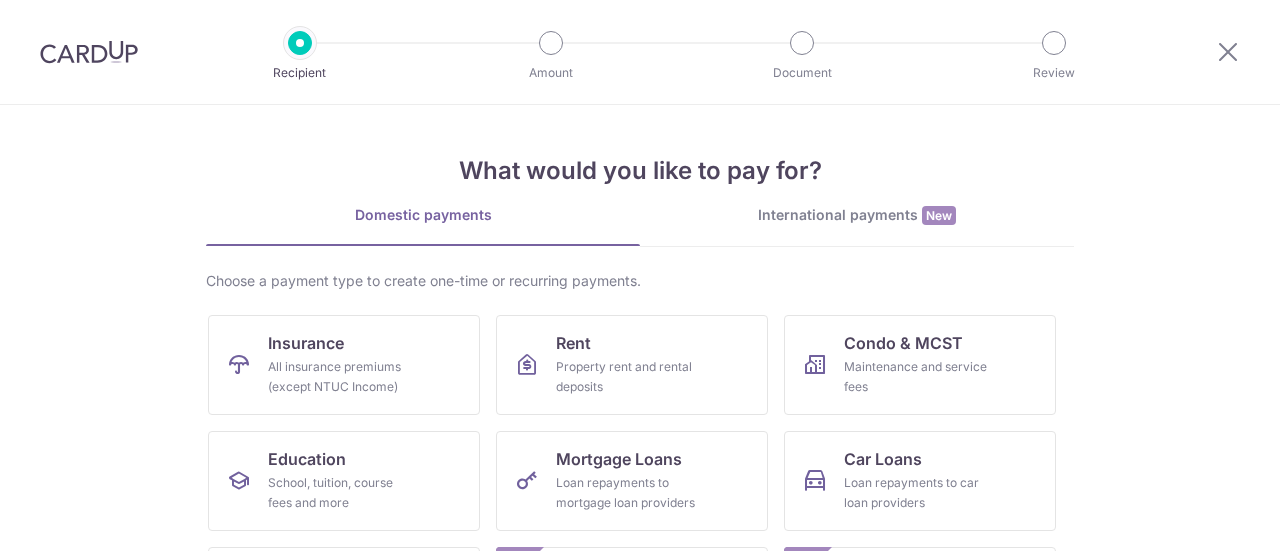 scroll, scrollTop: 0, scrollLeft: 0, axis: both 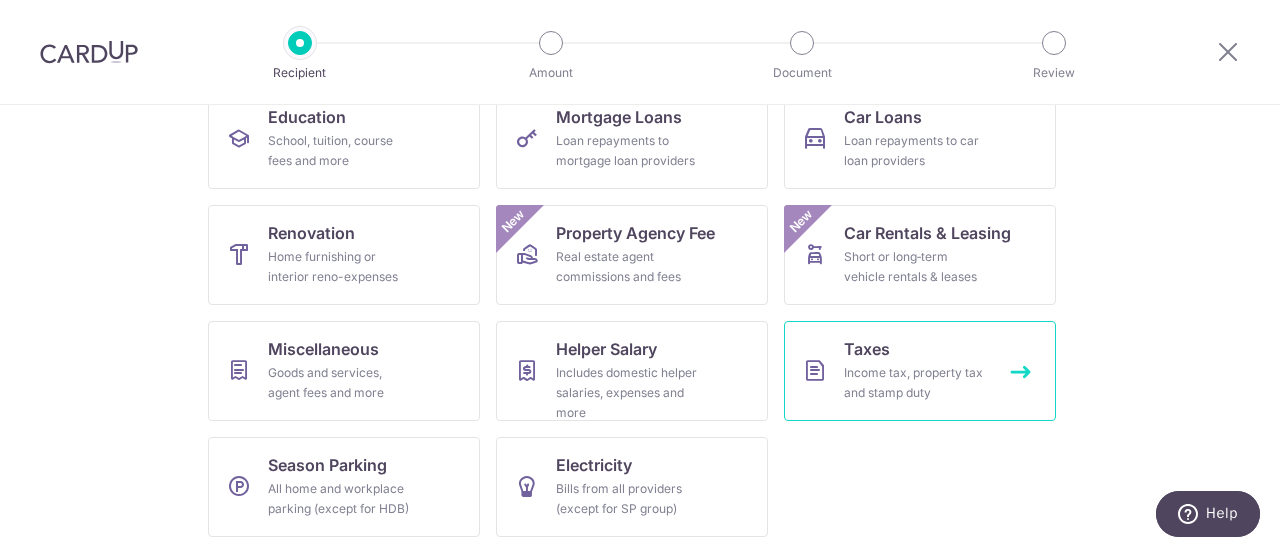 click on "Taxes Income tax, property tax and stamp duty" at bounding box center (920, 371) 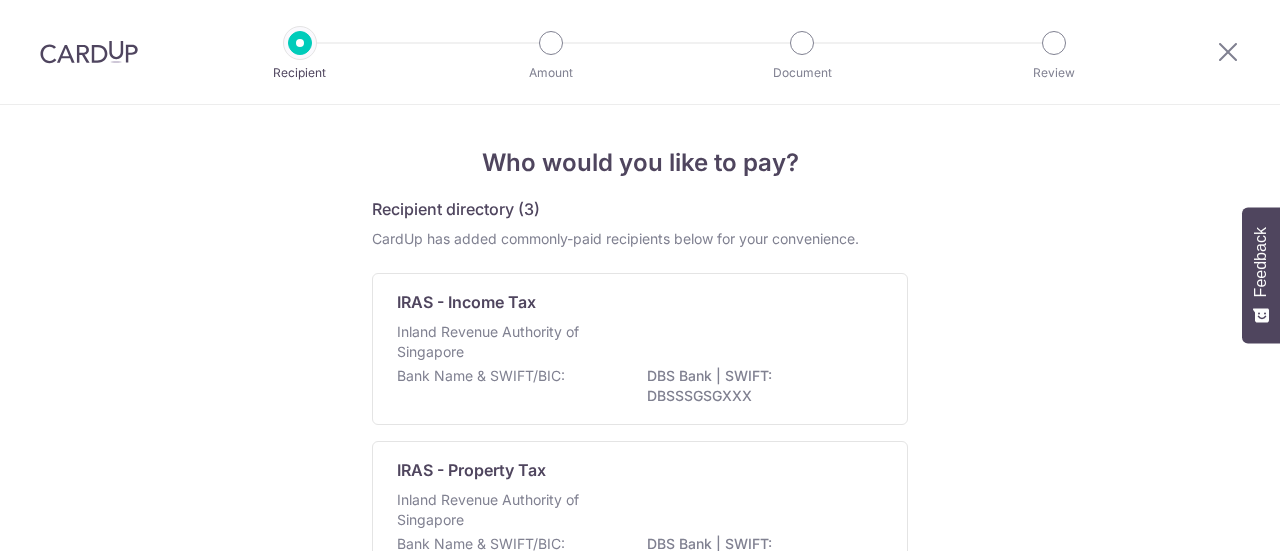 scroll, scrollTop: 0, scrollLeft: 0, axis: both 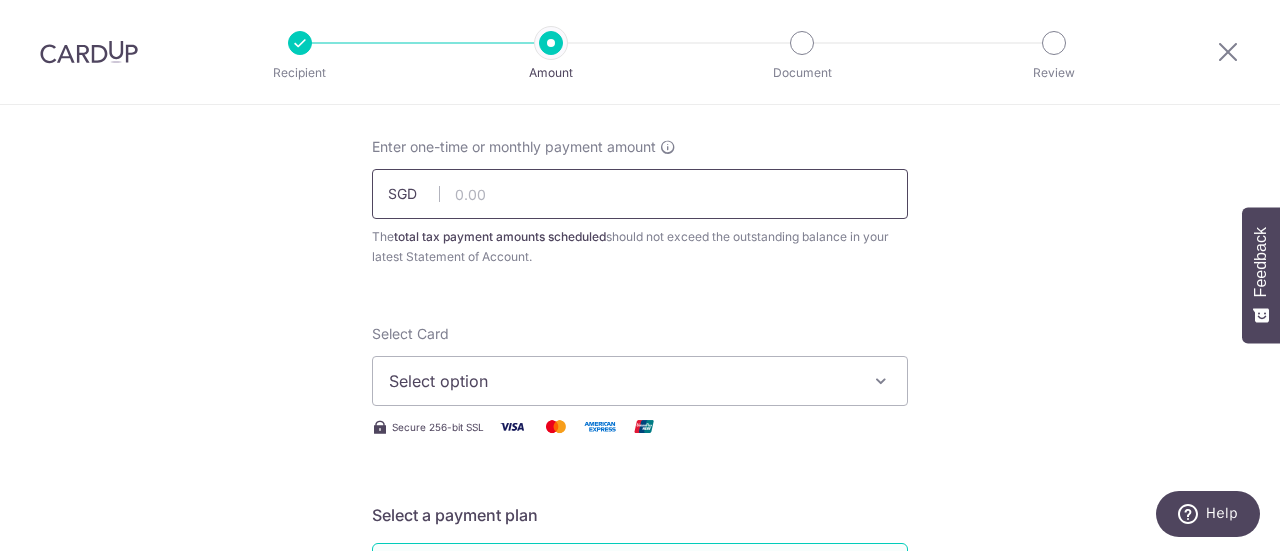 click at bounding box center (640, 194) 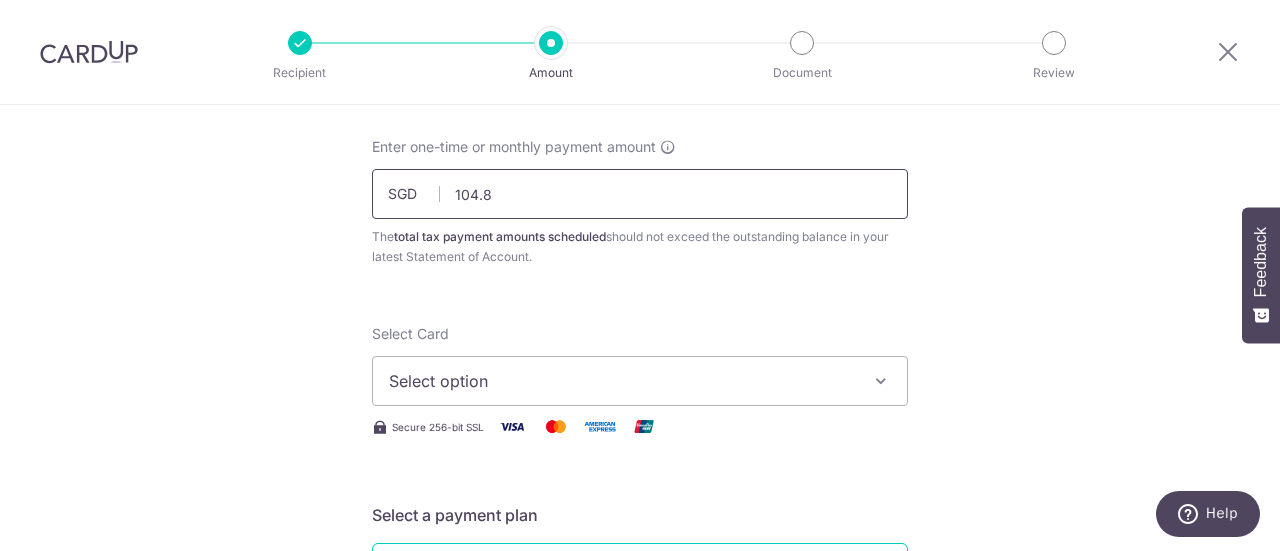 type on "104.81" 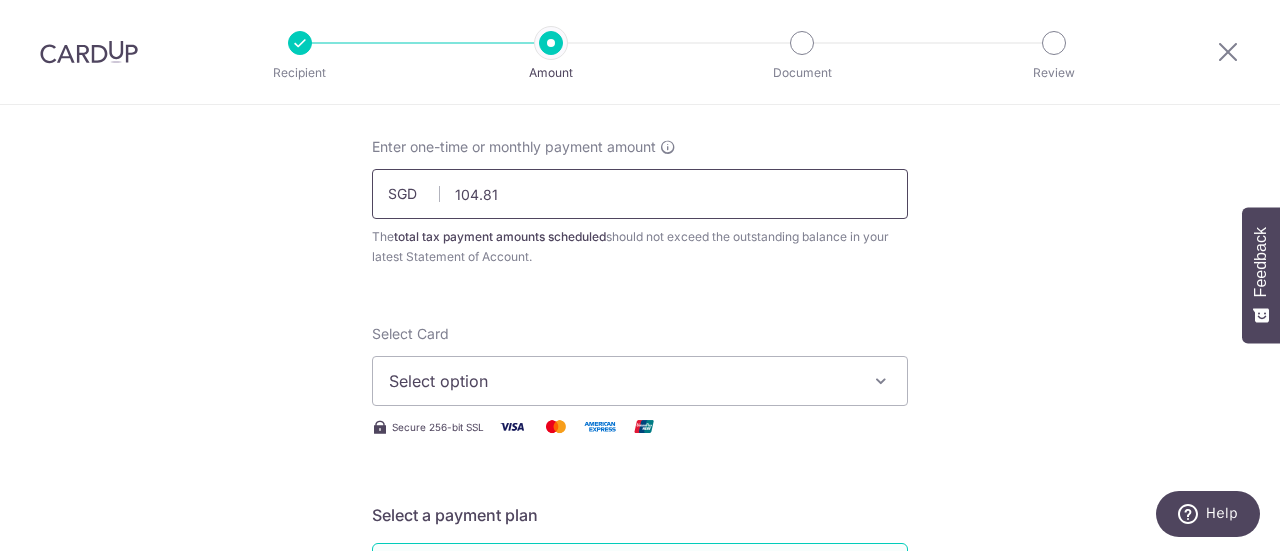 type 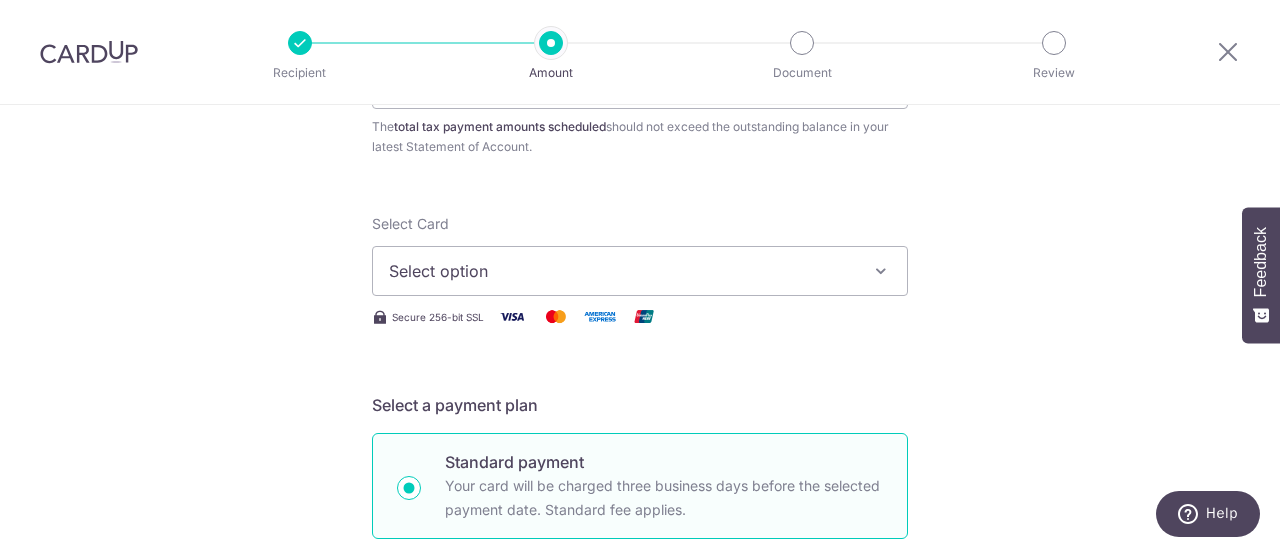 scroll, scrollTop: 300, scrollLeft: 0, axis: vertical 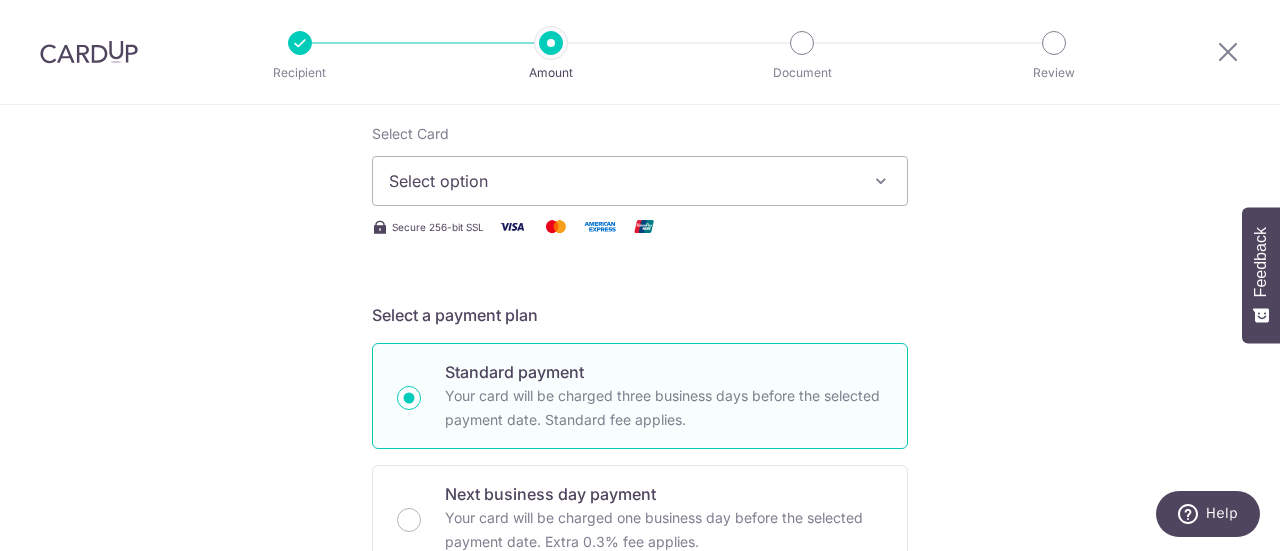 click on "Select option" at bounding box center (640, 181) 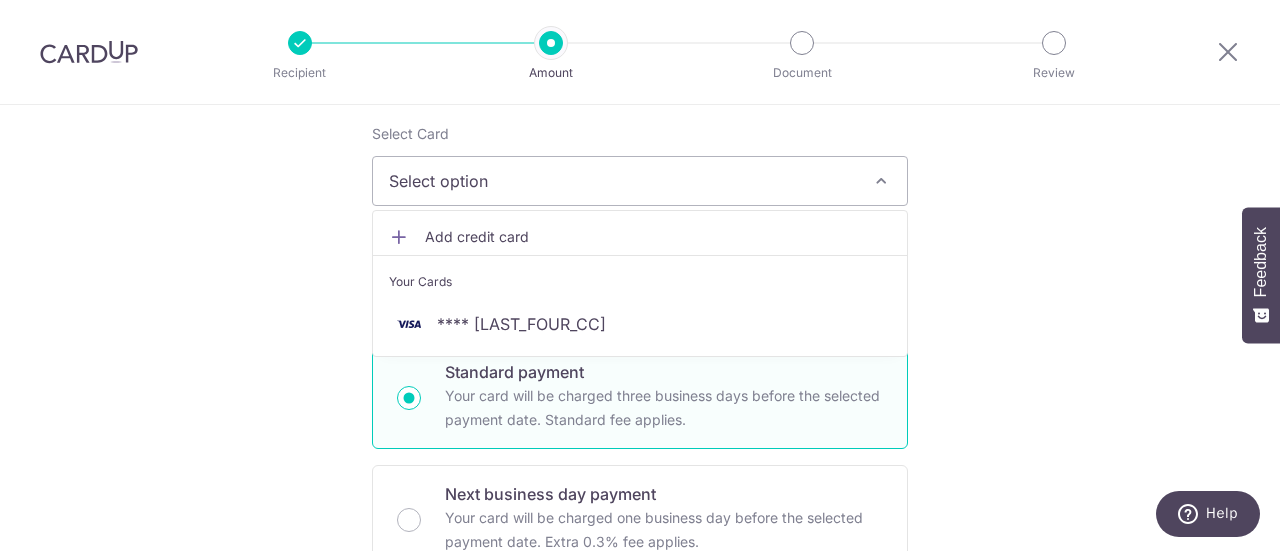 click on "Add credit card" at bounding box center [658, 237] 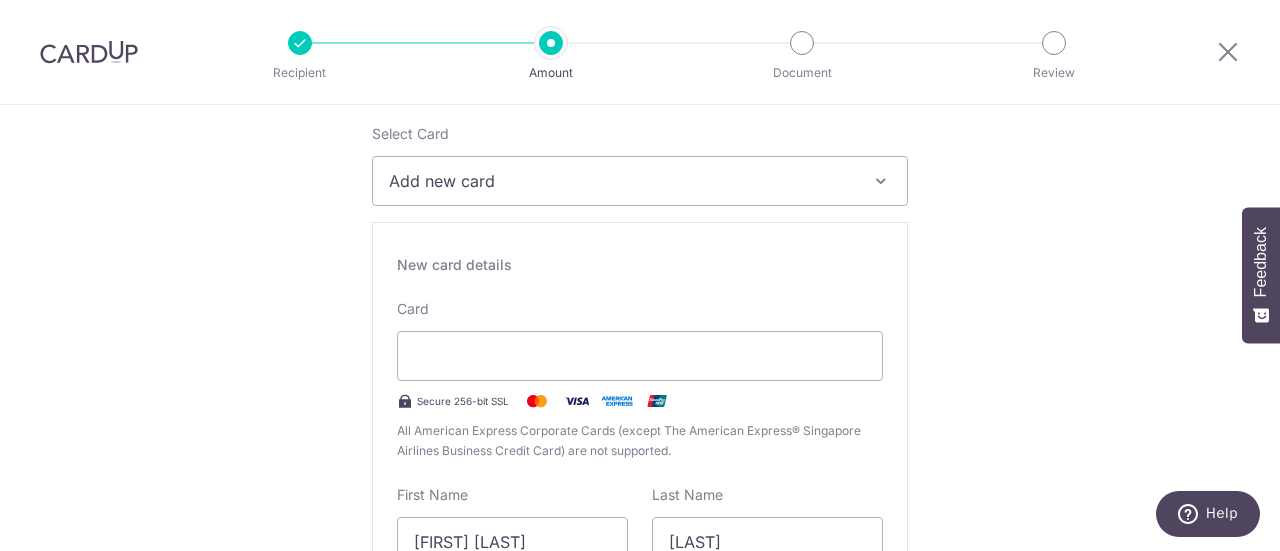 click on "Add new card" at bounding box center [622, 181] 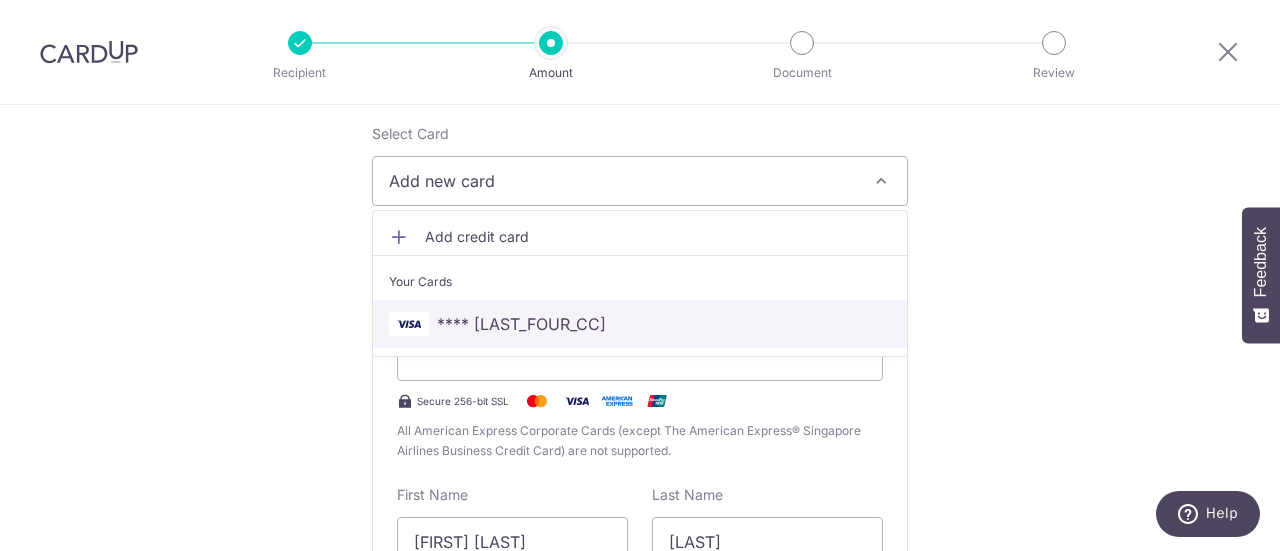 click on "**** 6806" at bounding box center [640, 324] 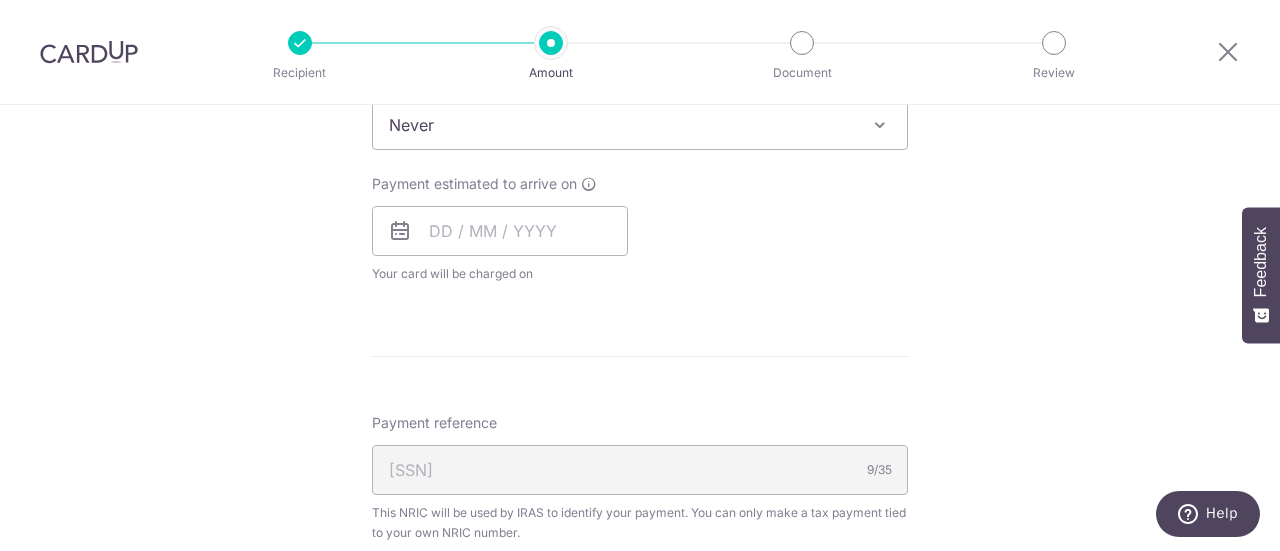 scroll, scrollTop: 900, scrollLeft: 0, axis: vertical 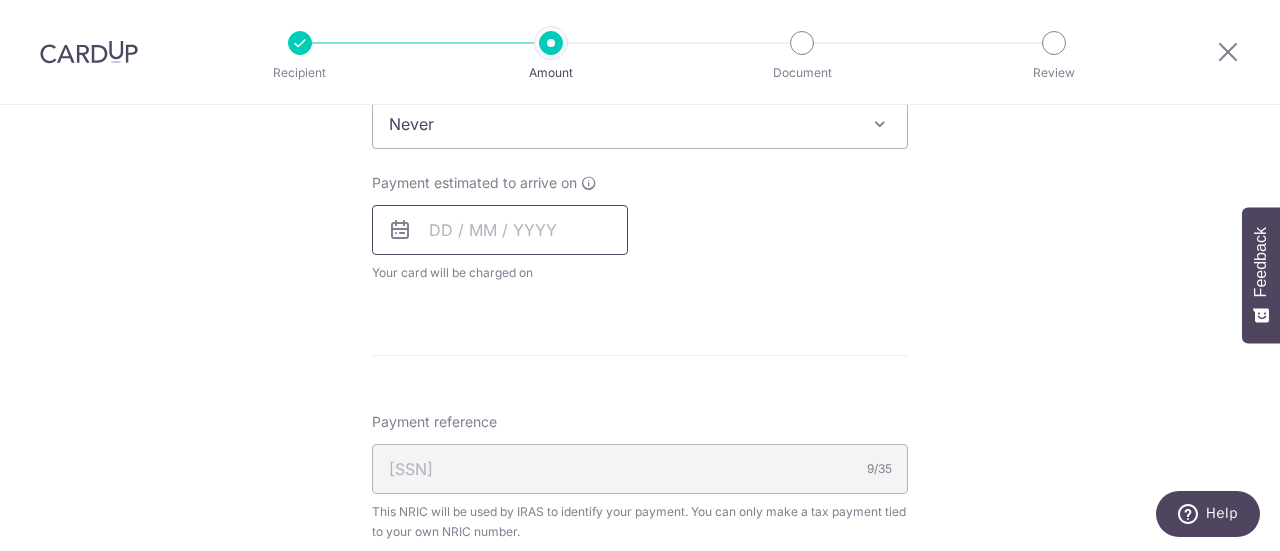 click at bounding box center (500, 230) 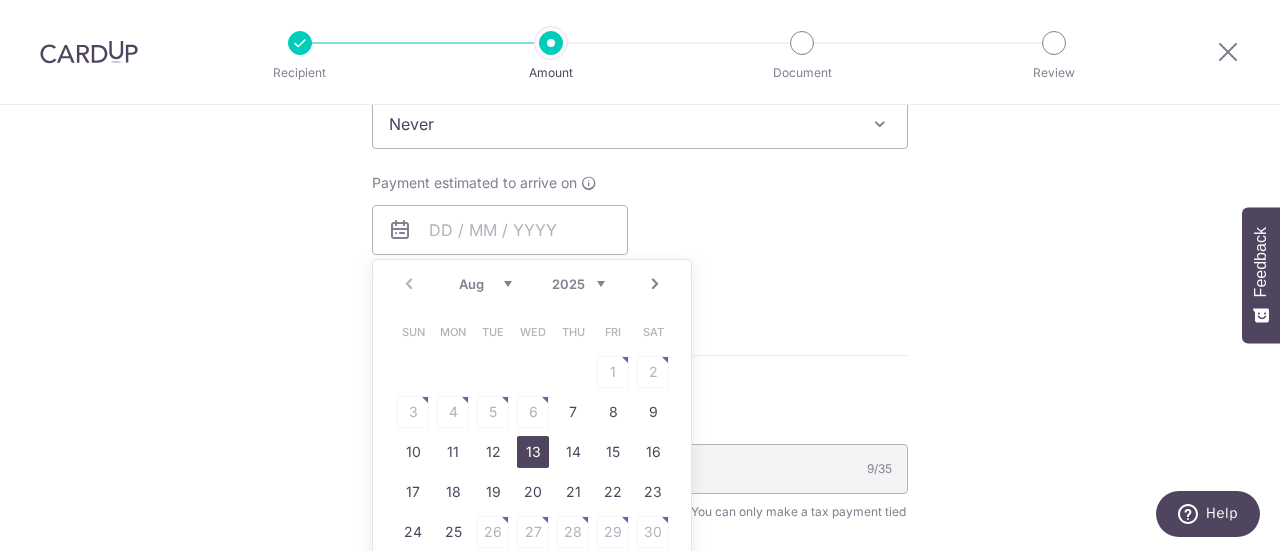 click on "20" at bounding box center [533, 492] 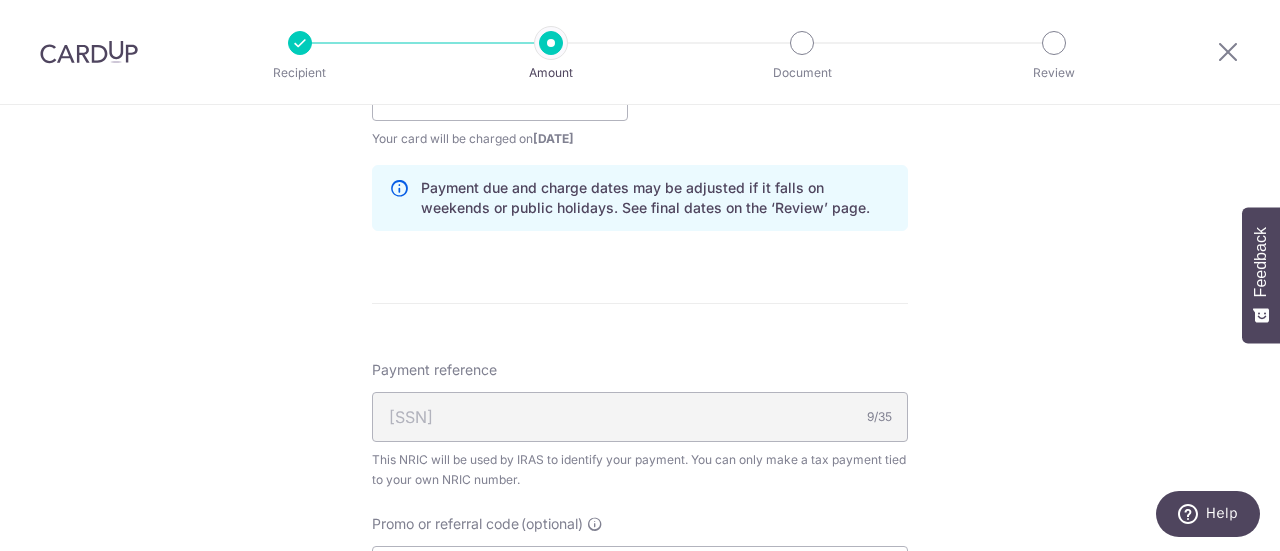scroll, scrollTop: 1200, scrollLeft: 0, axis: vertical 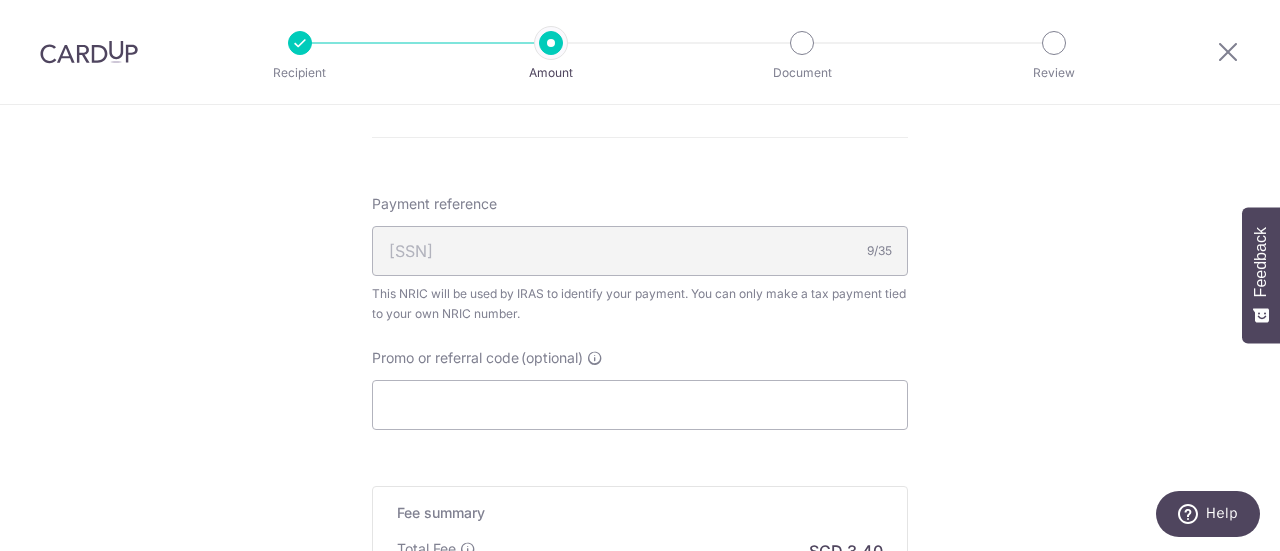 click on "Promo or referral code" at bounding box center (445, 358) 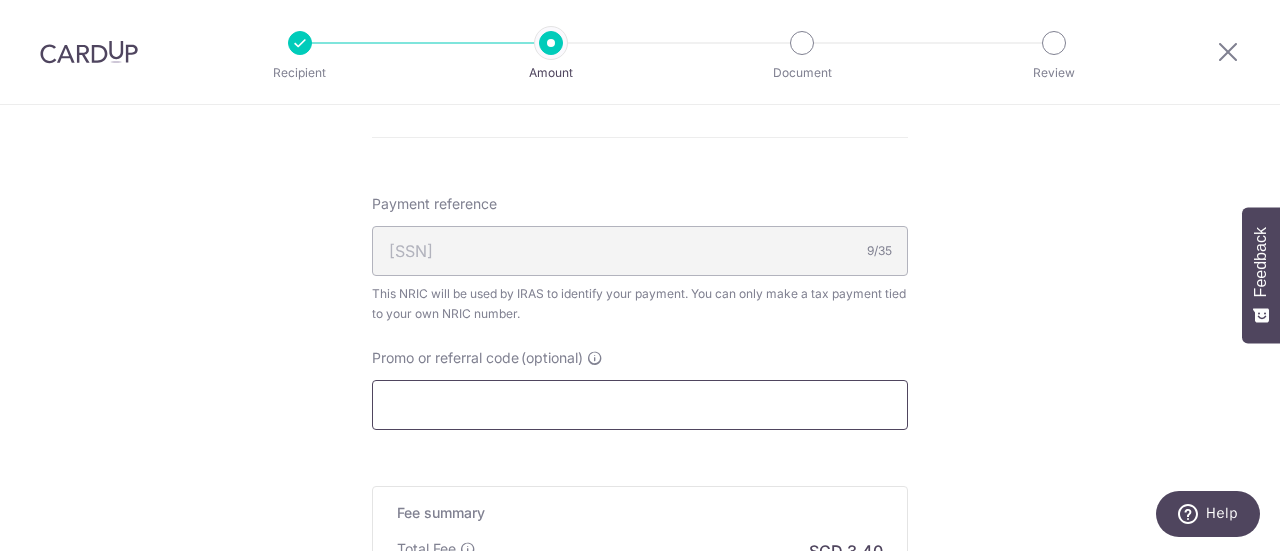 click on "Promo or referral code
(optional)" at bounding box center [640, 405] 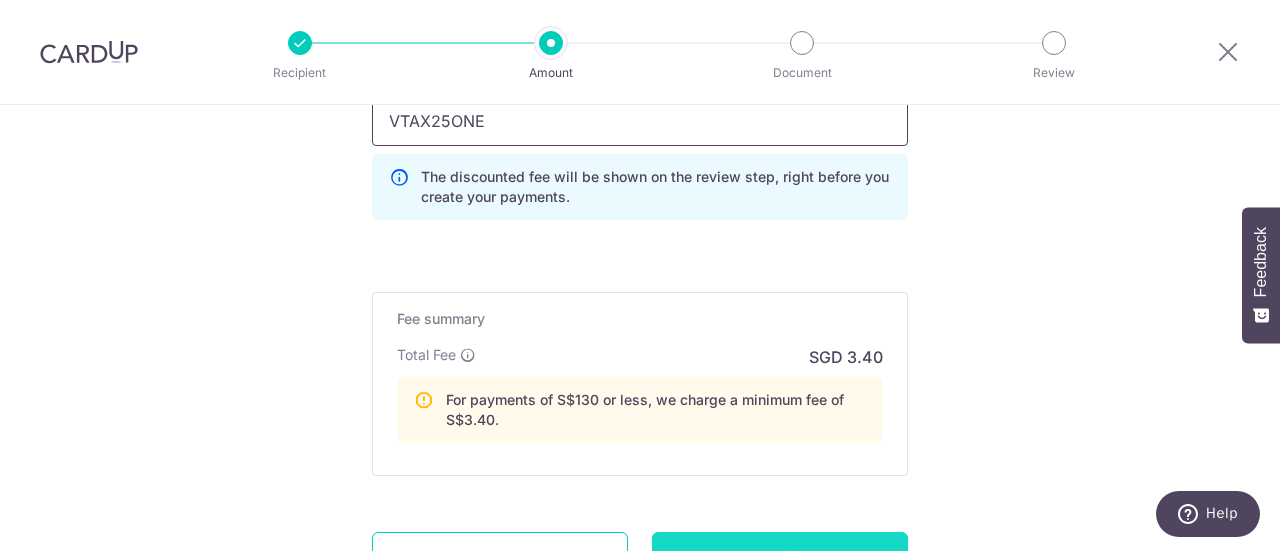 scroll, scrollTop: 1600, scrollLeft: 0, axis: vertical 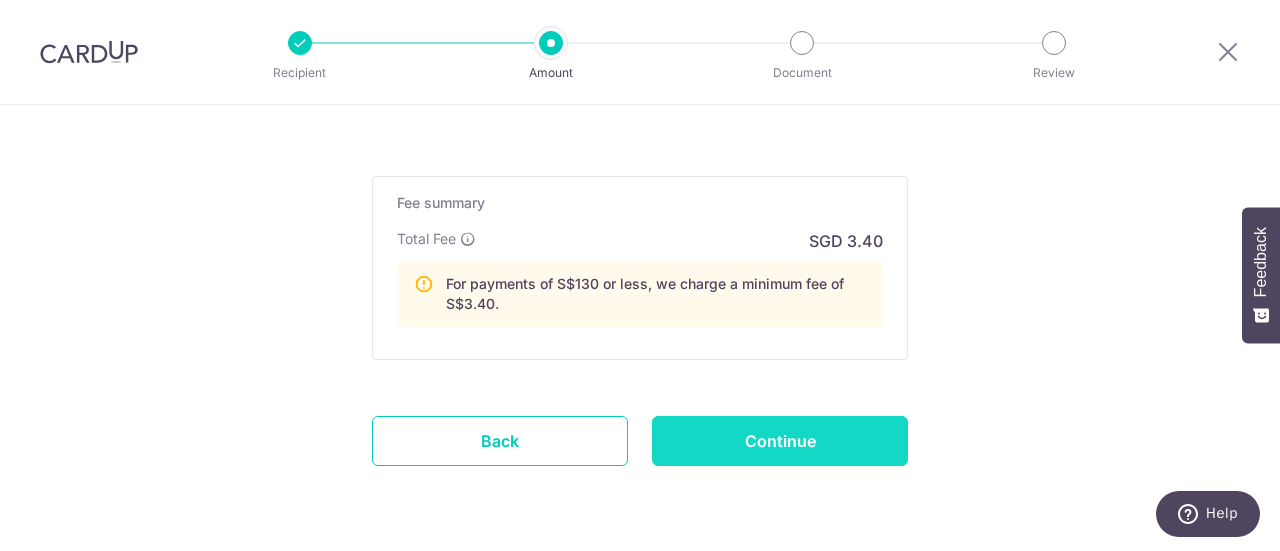 type on "VTAX25ONE" 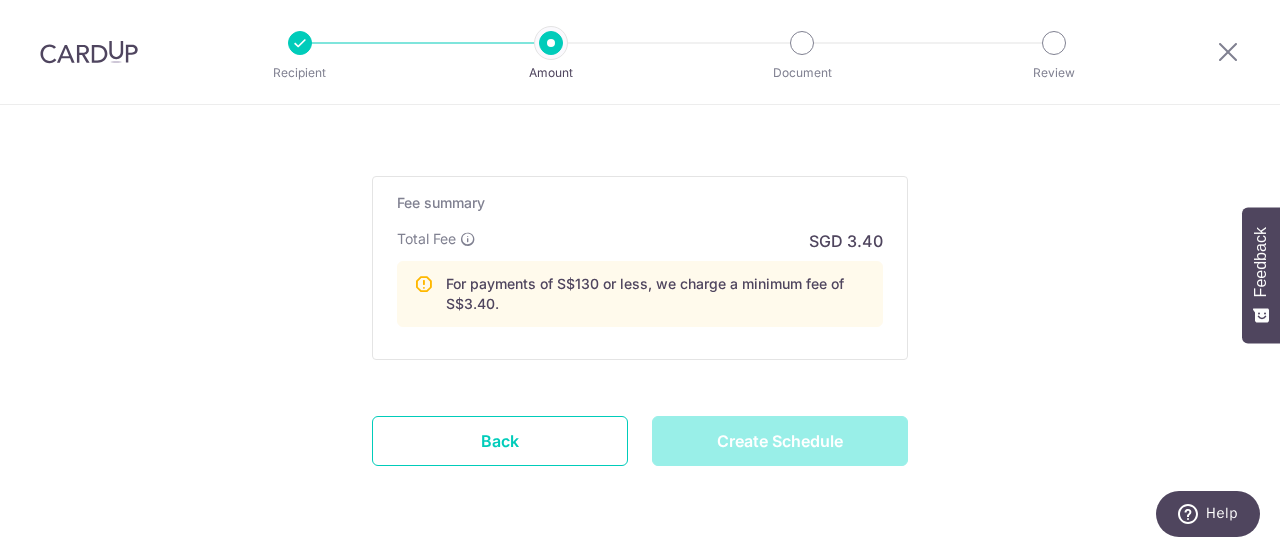 type on "Create Schedule" 